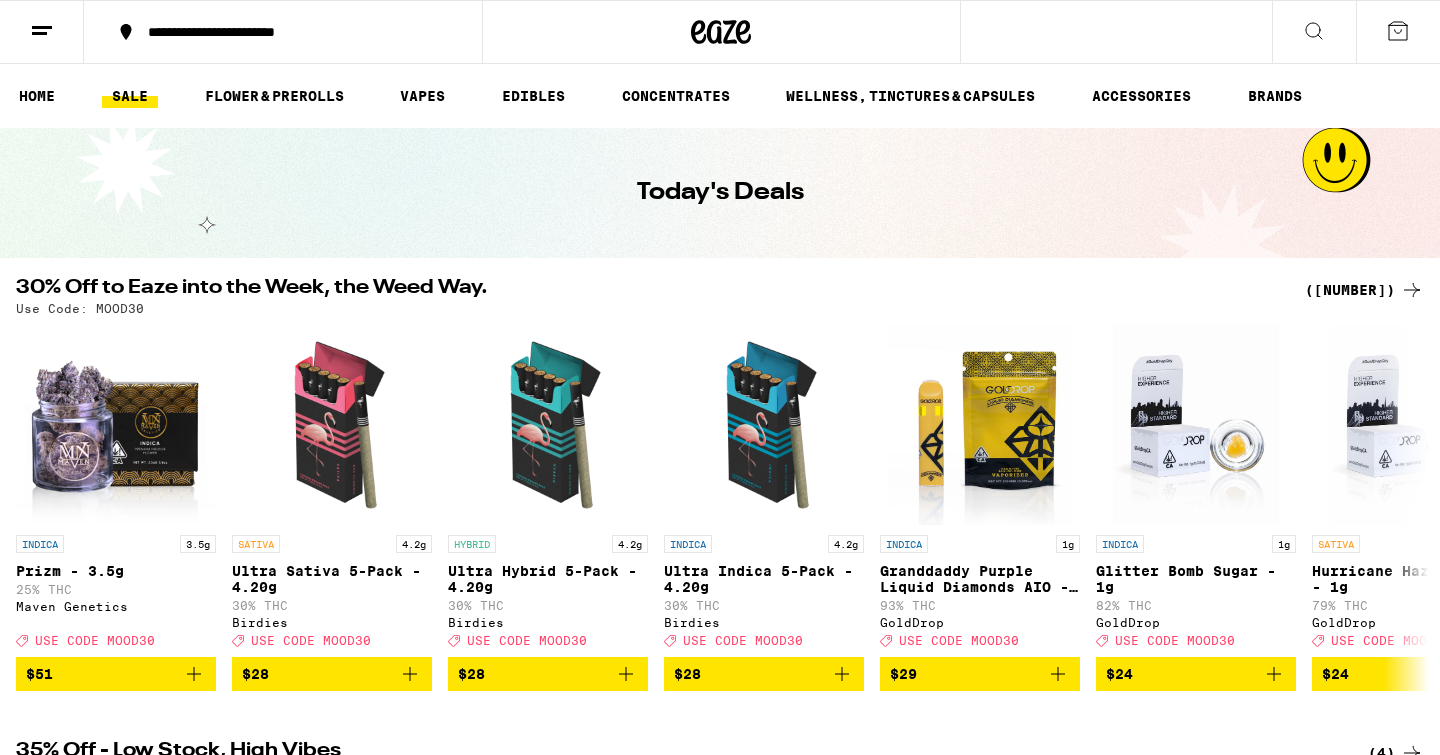 scroll, scrollTop: 0, scrollLeft: 0, axis: both 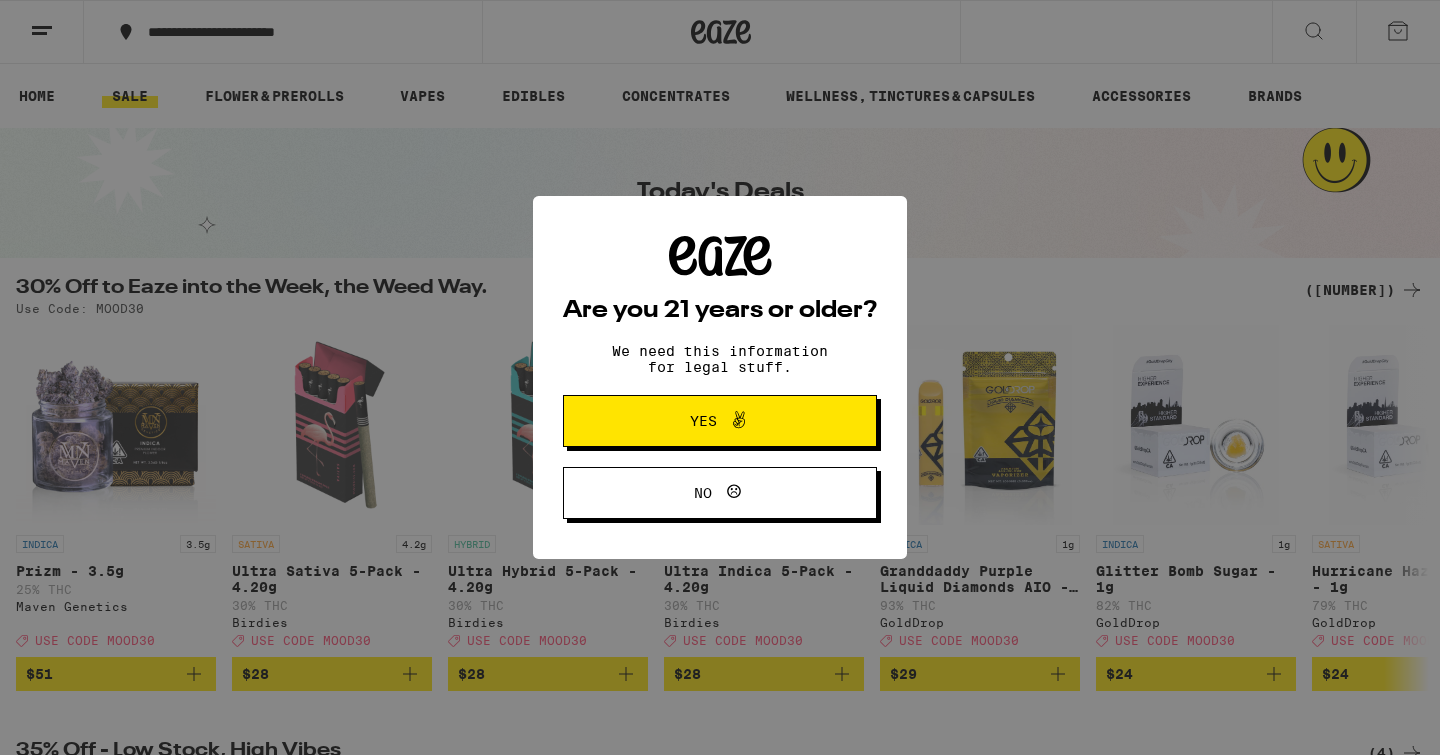 click on "Yes" at bounding box center [720, 421] 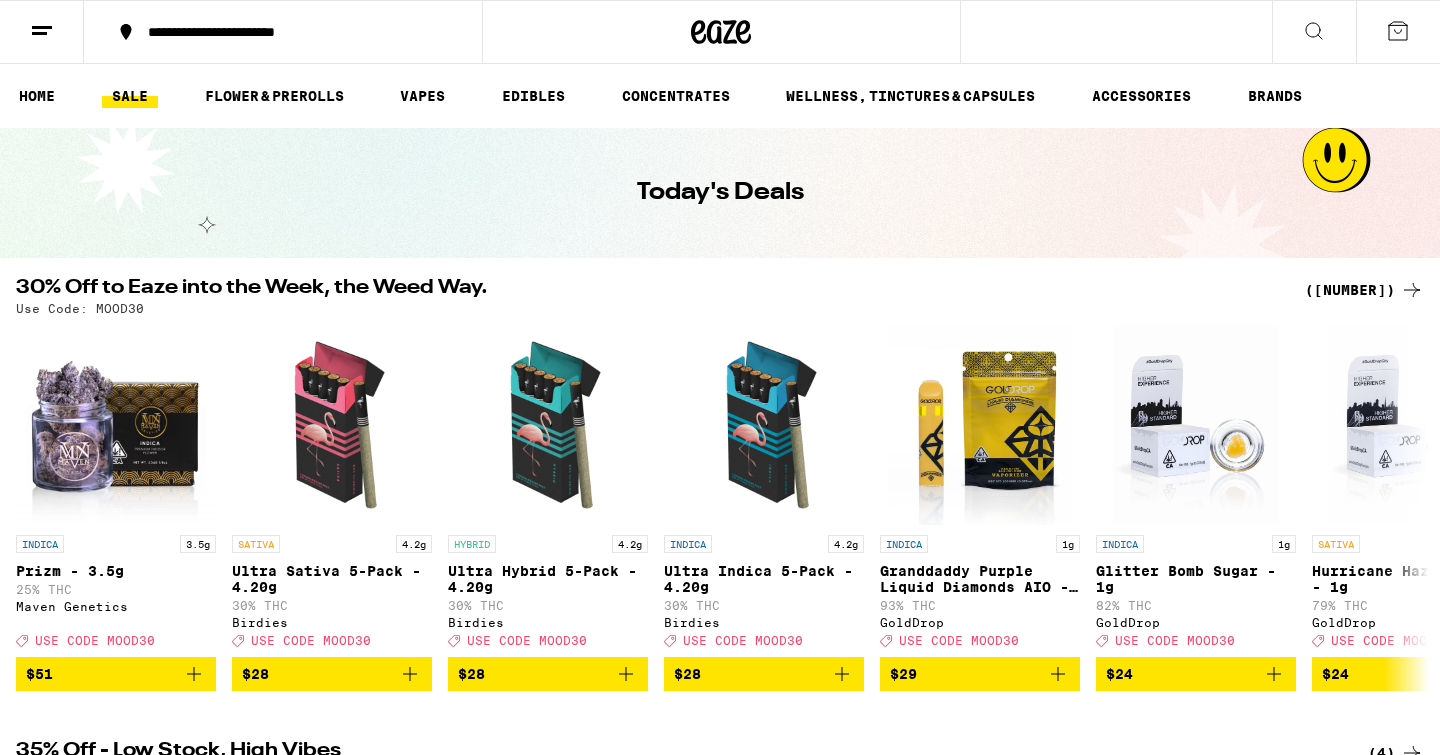 scroll, scrollTop: 0, scrollLeft: 0, axis: both 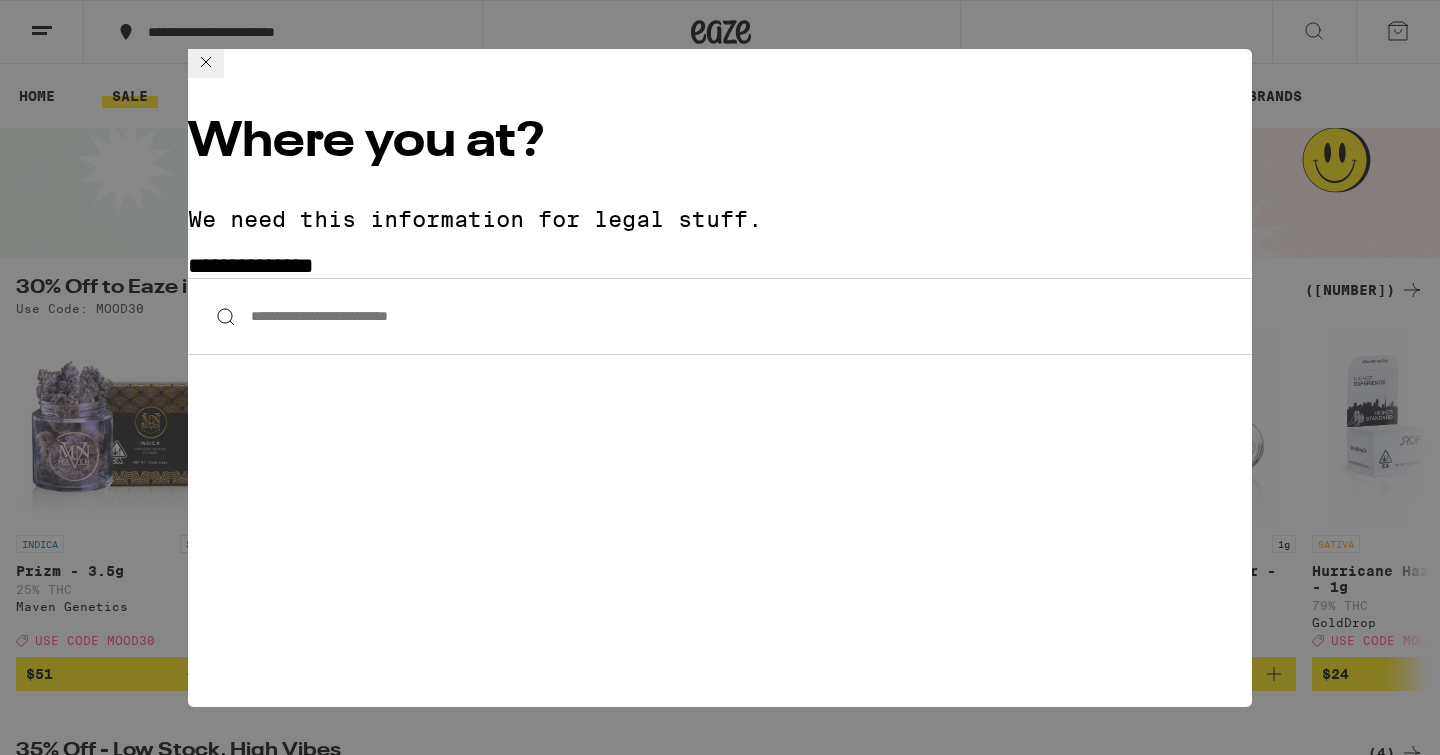 click on "**********" at bounding box center [720, 316] 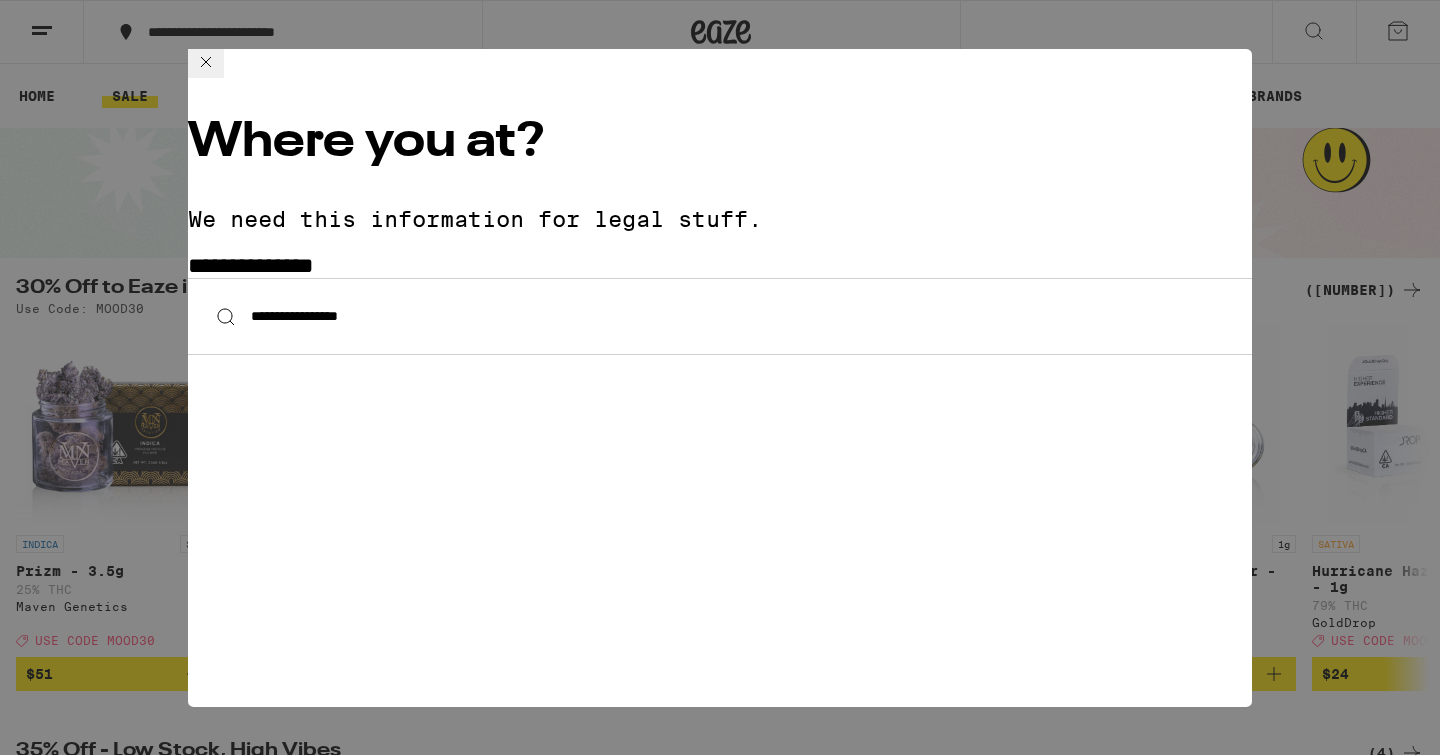 click on "**********" at bounding box center (720, 316) 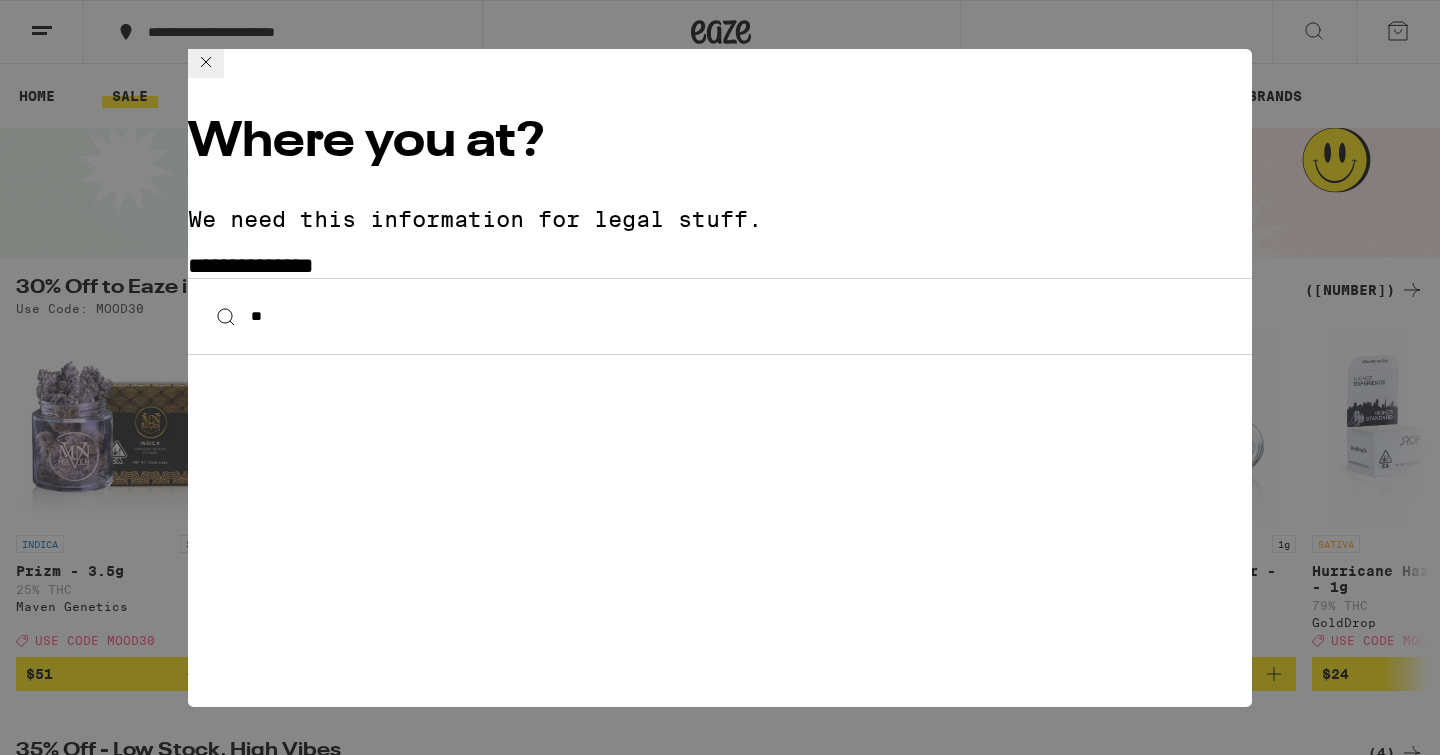 type on "*" 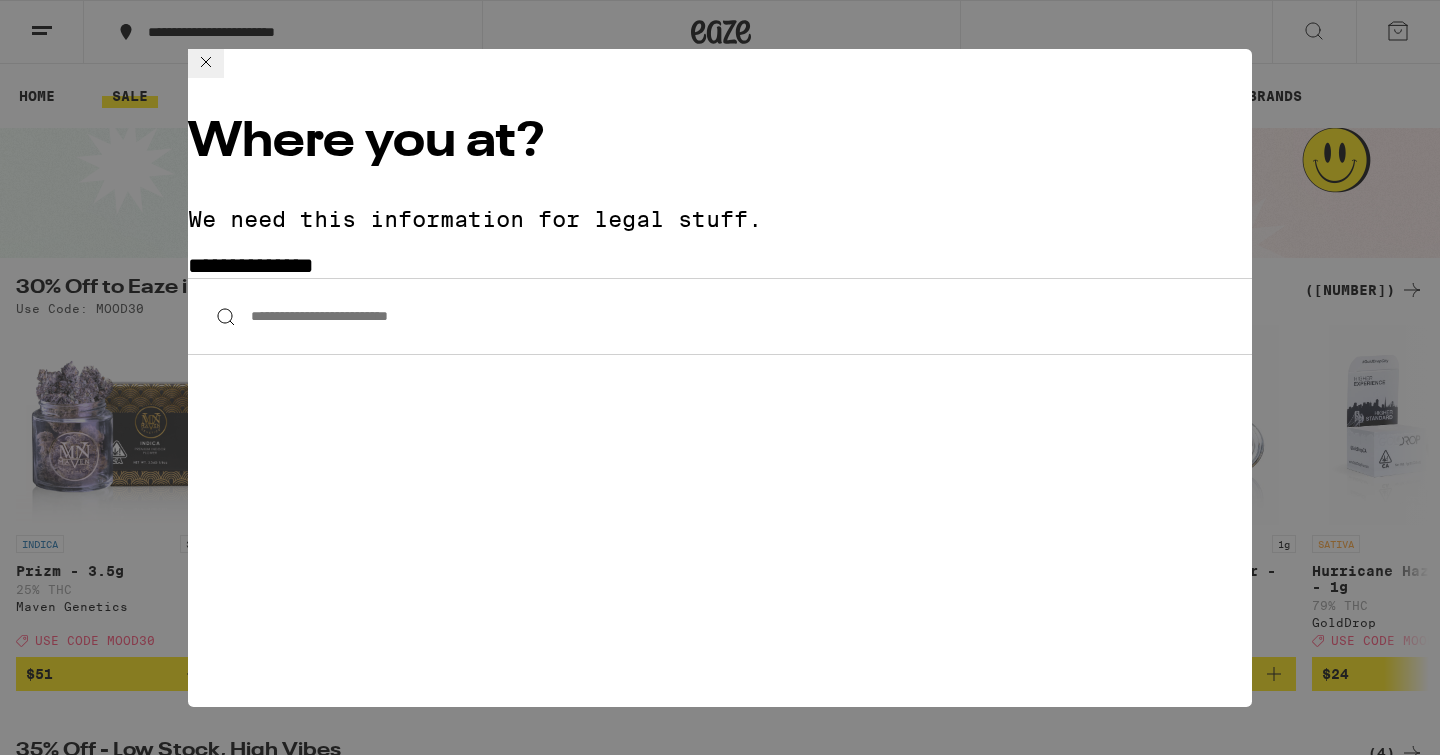 type 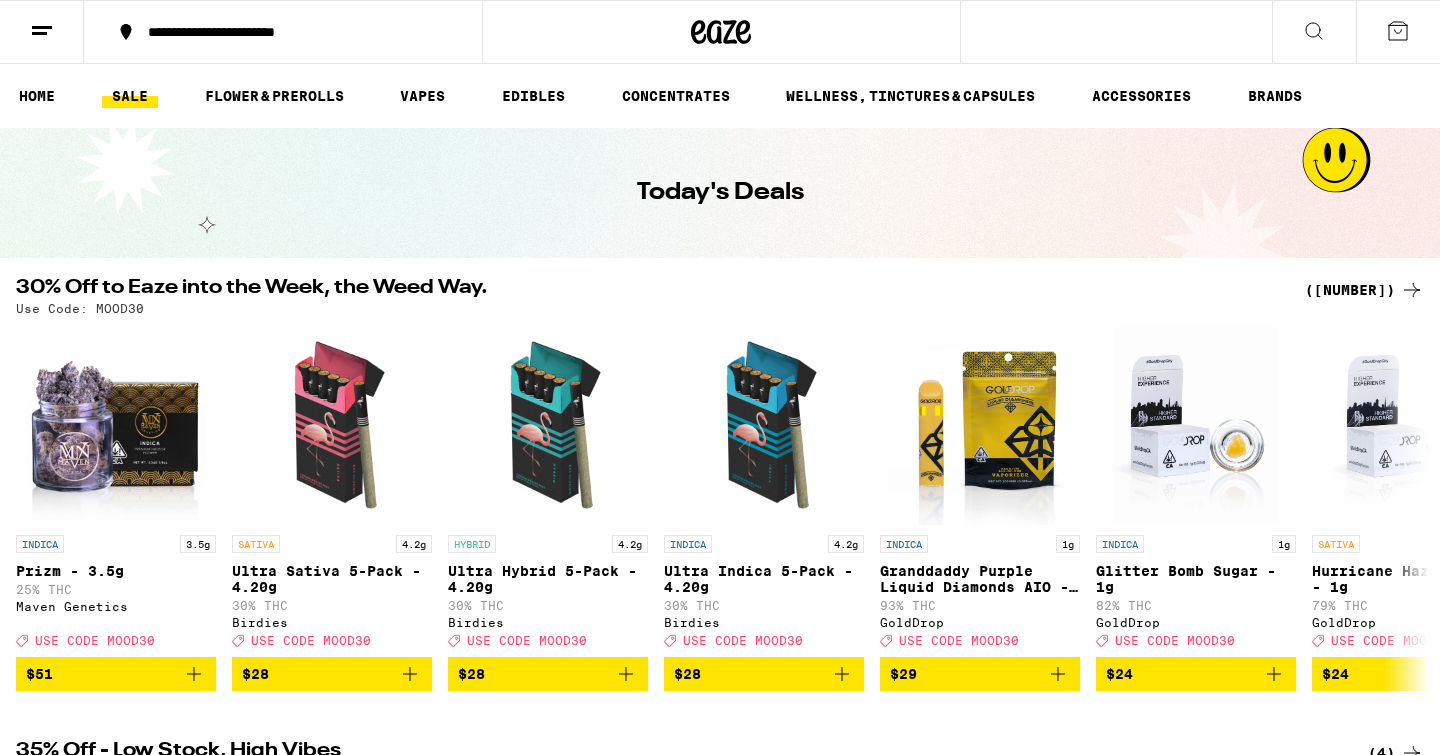 click 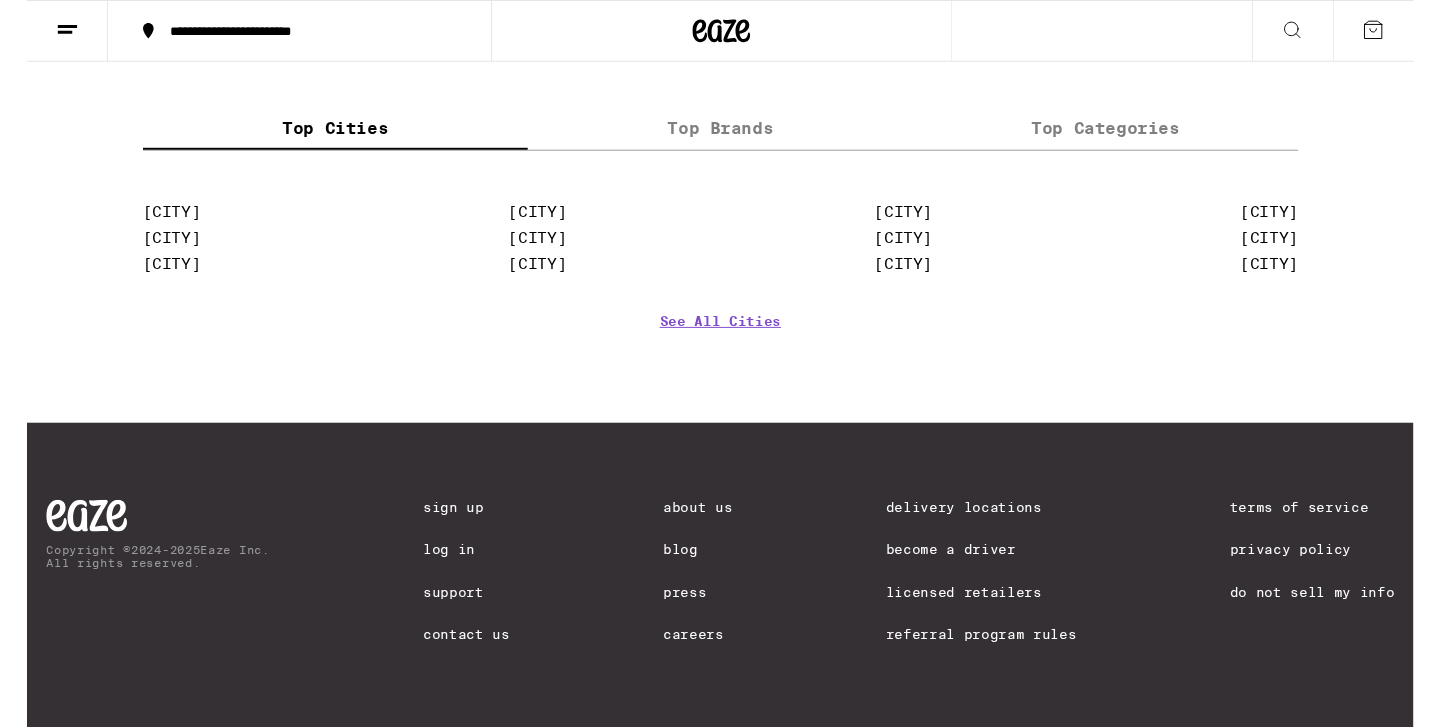 scroll, scrollTop: 1133, scrollLeft: 0, axis: vertical 